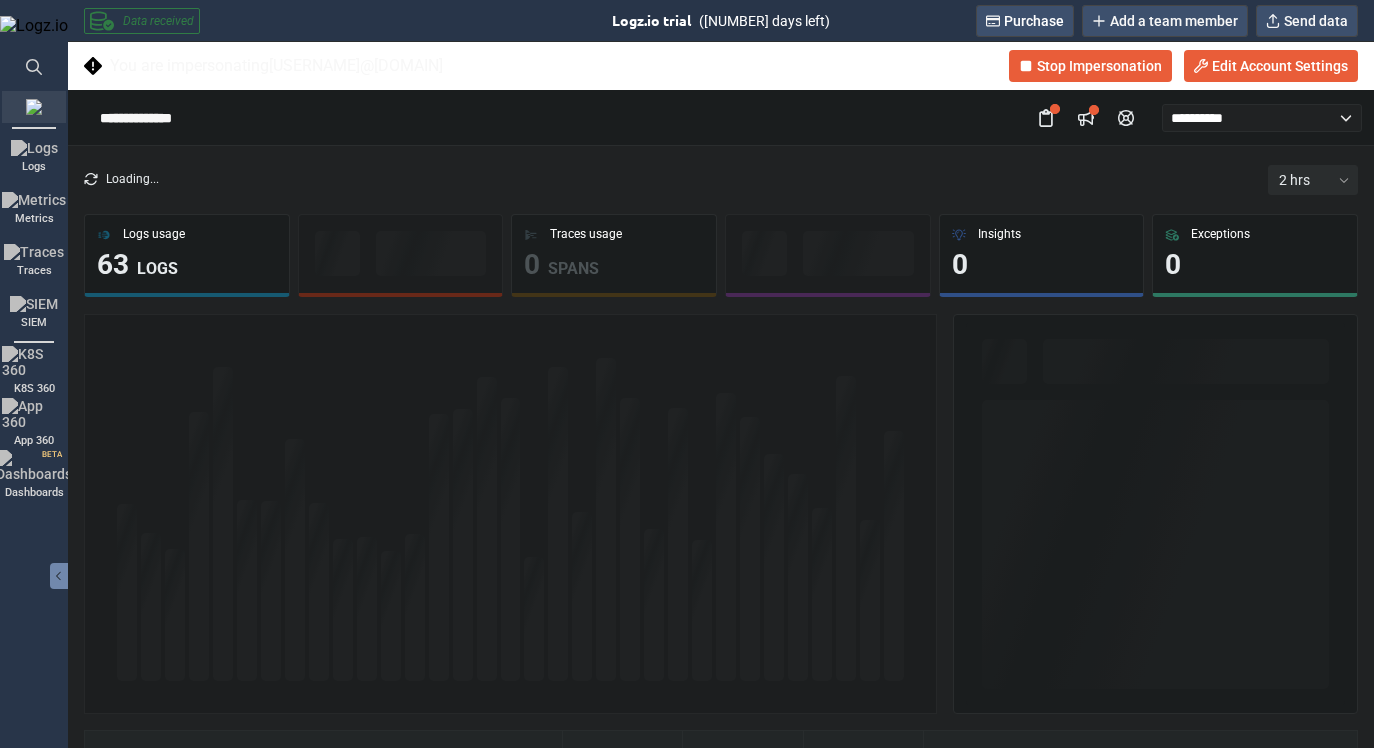 scroll, scrollTop: 0, scrollLeft: 0, axis: both 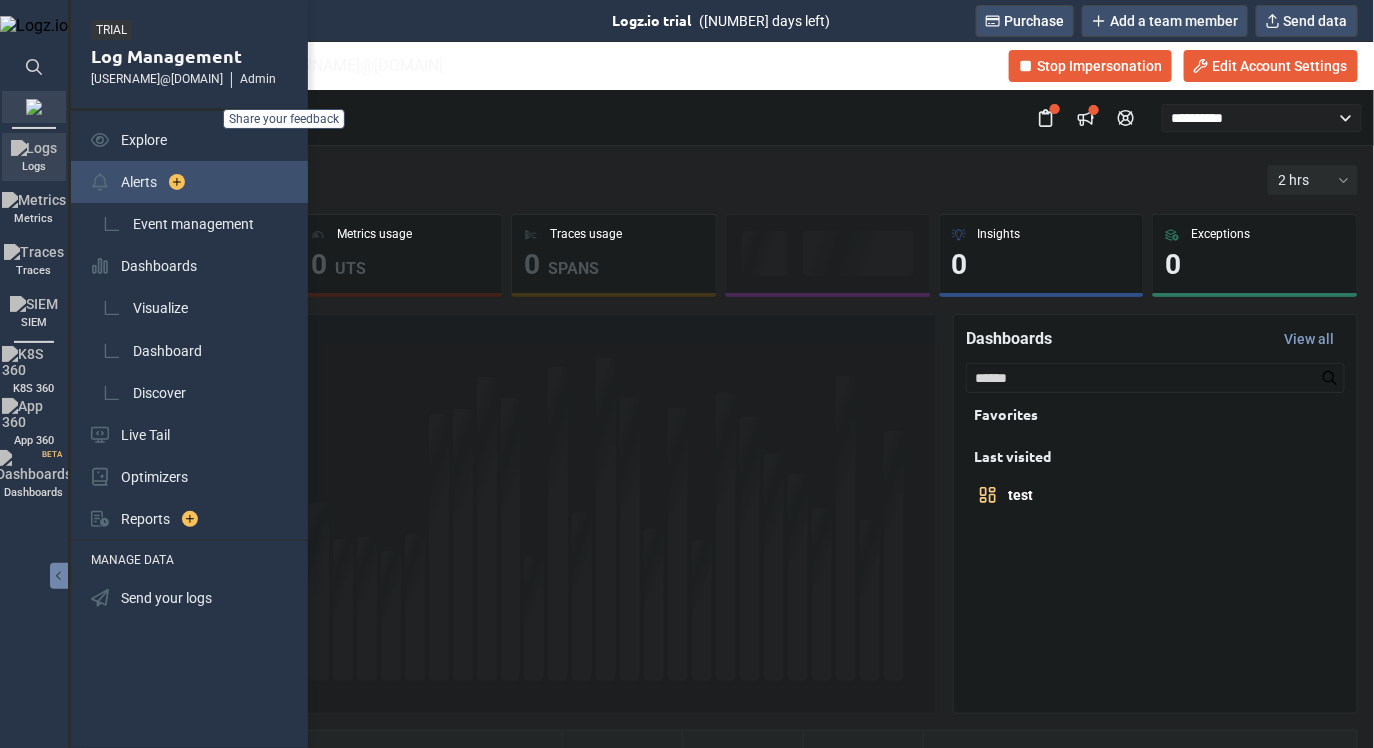 click on "Alerts" at bounding box center (191, 182) 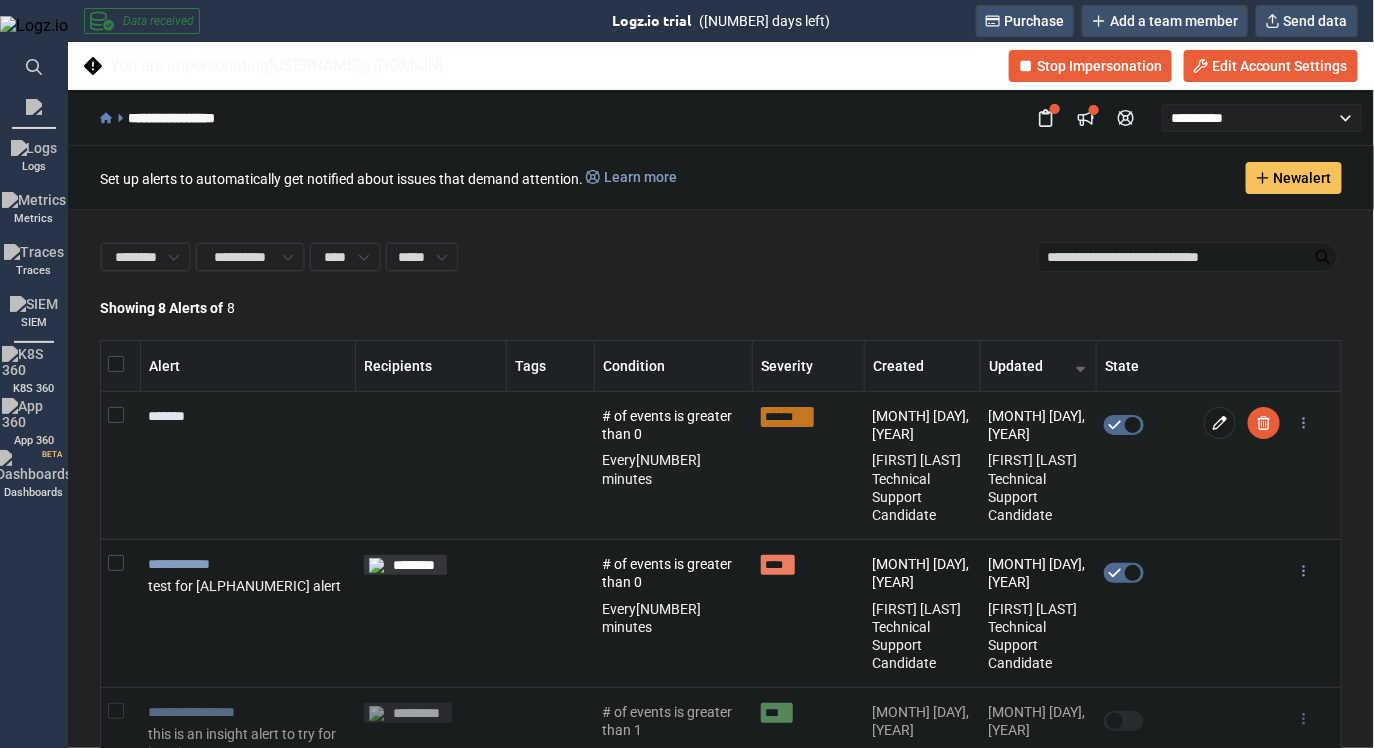 click on "*******" at bounding box center [255, 416] 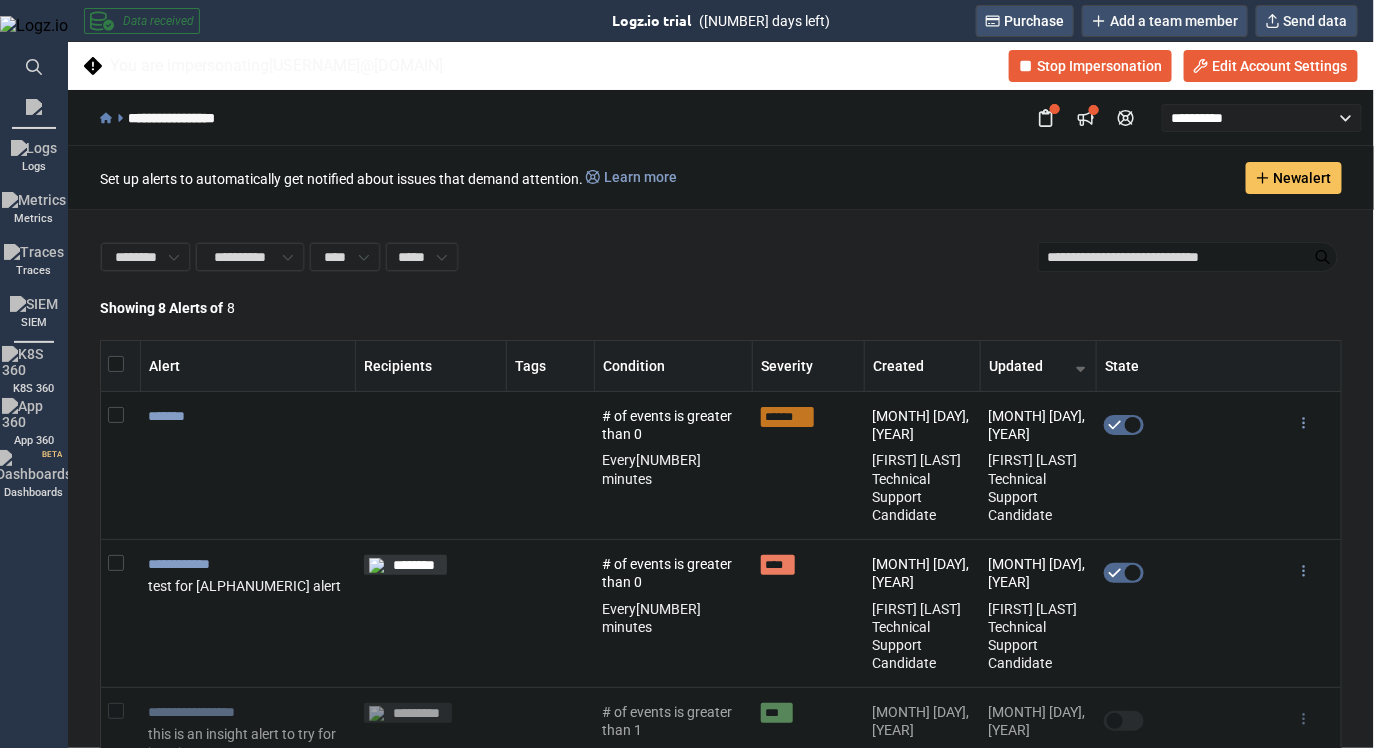 scroll, scrollTop: 166, scrollLeft: 0, axis: vertical 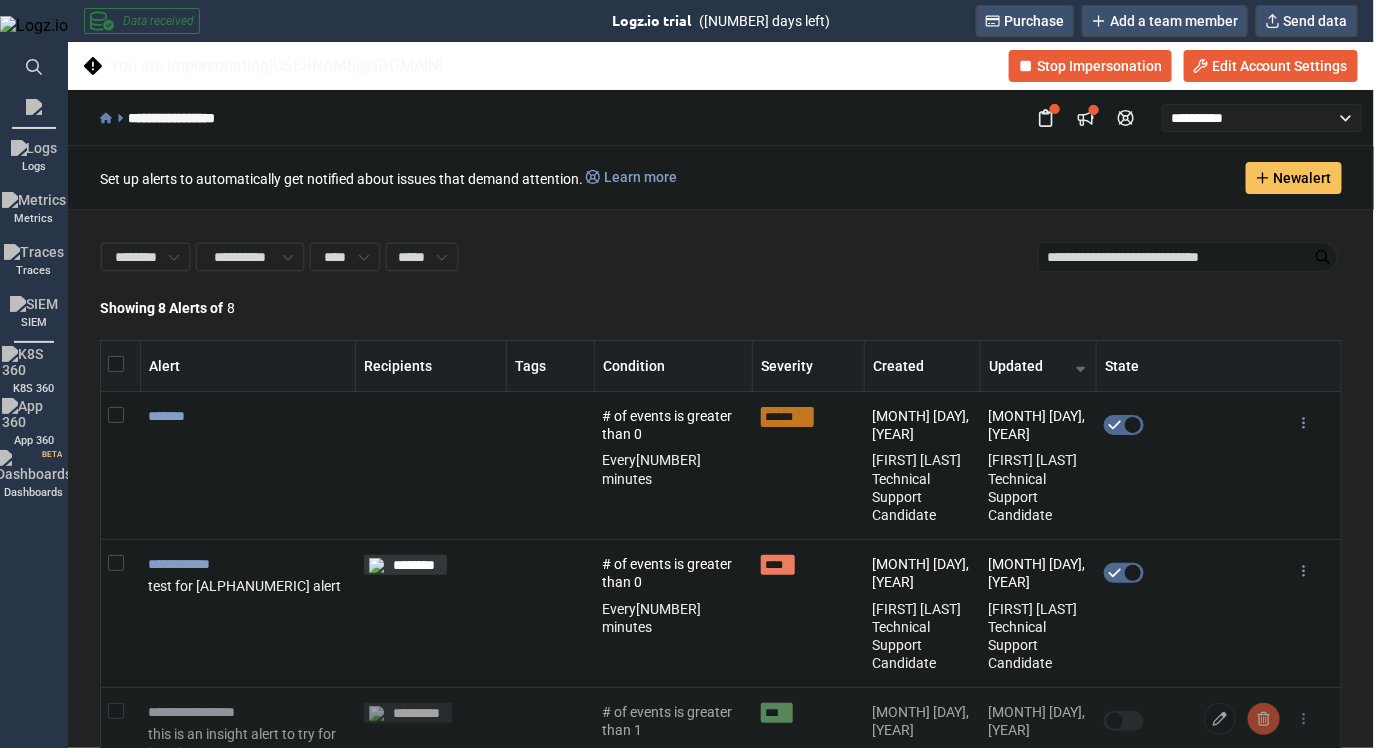 click on "**********" at bounding box center (255, 712) 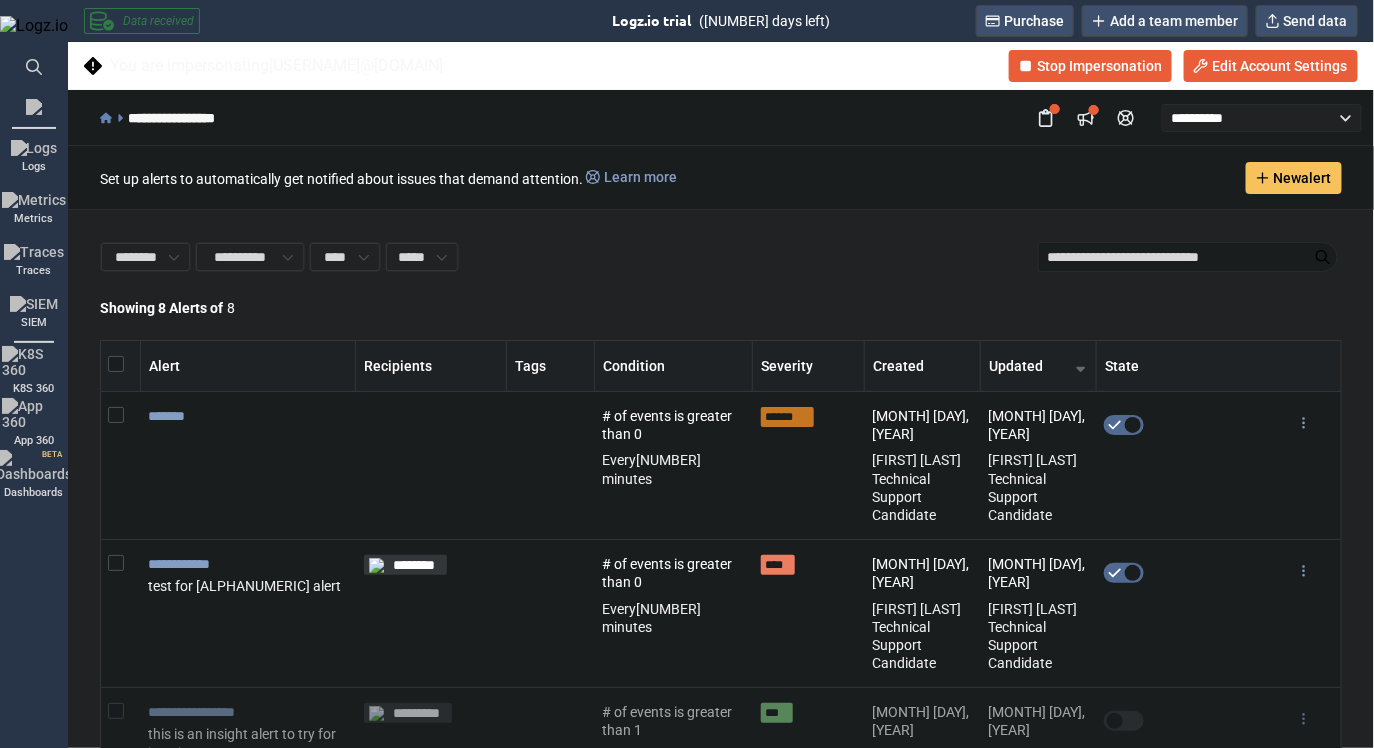 scroll, scrollTop: 709, scrollLeft: 0, axis: vertical 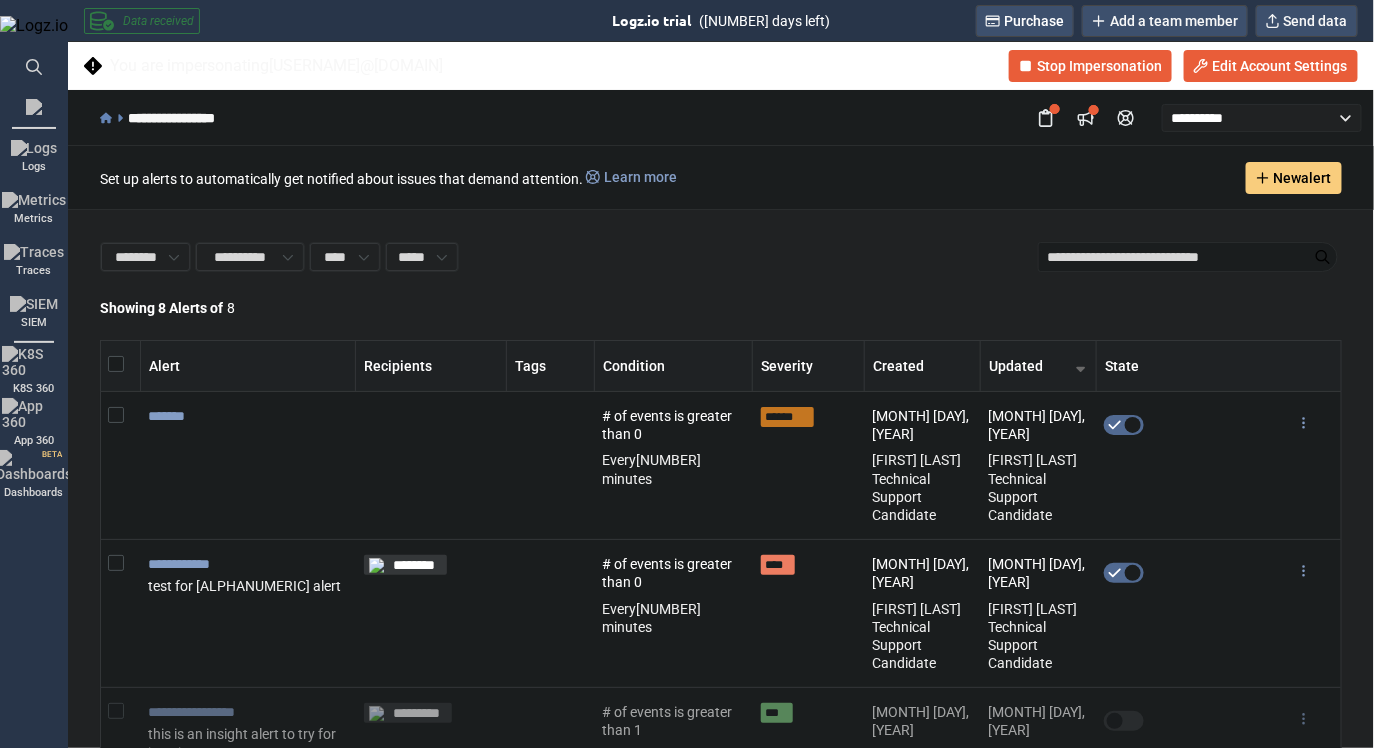 click on "New  alert" at bounding box center [1303, 178] 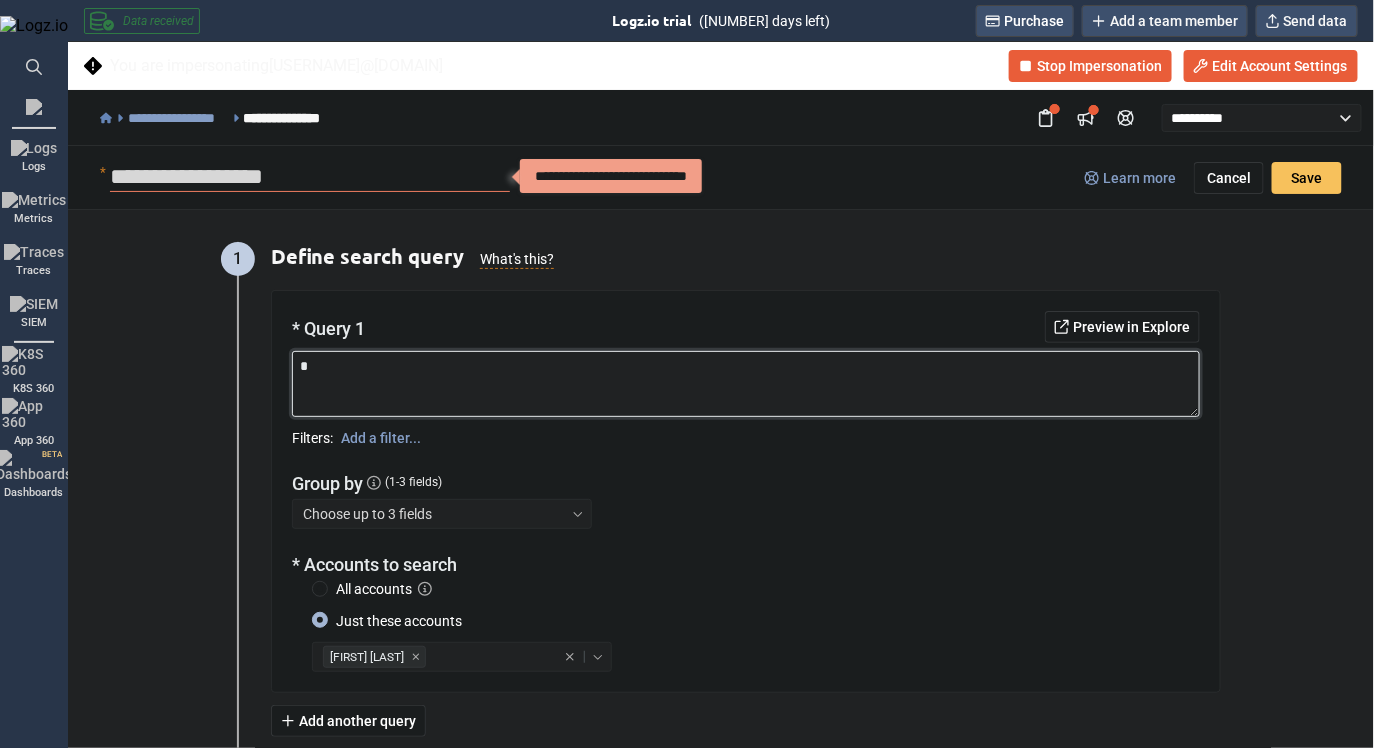 click on "*" at bounding box center [746, 384] 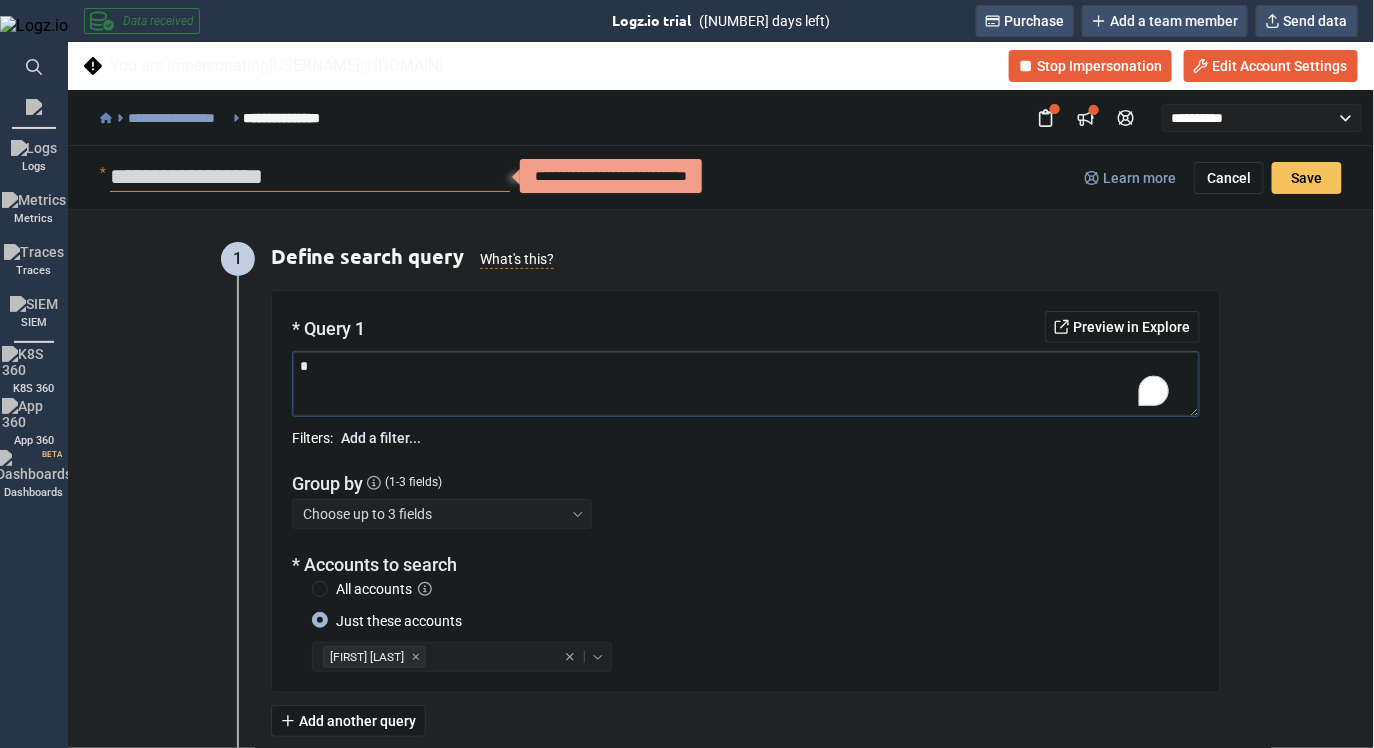 click on "Add a filter..." at bounding box center [381, 438] 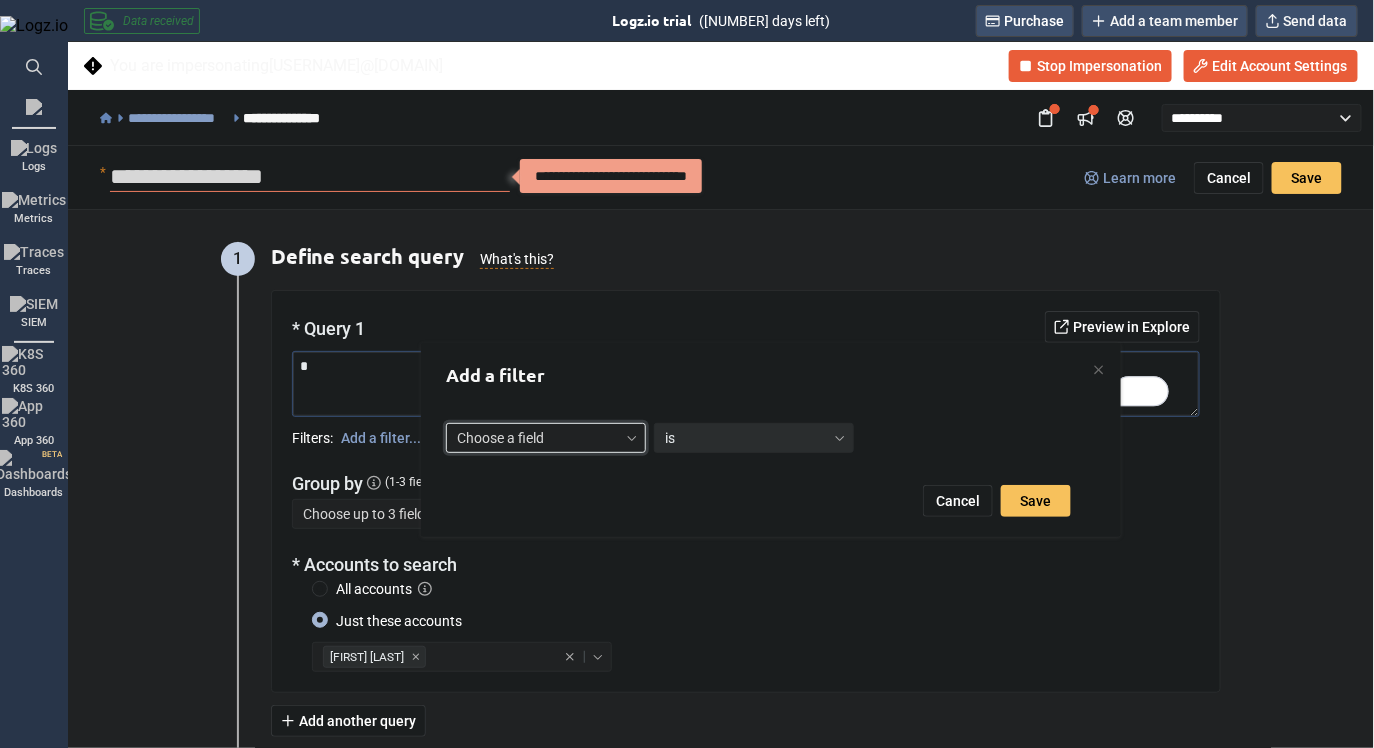 click on "Choose a field" at bounding box center (500, 438) 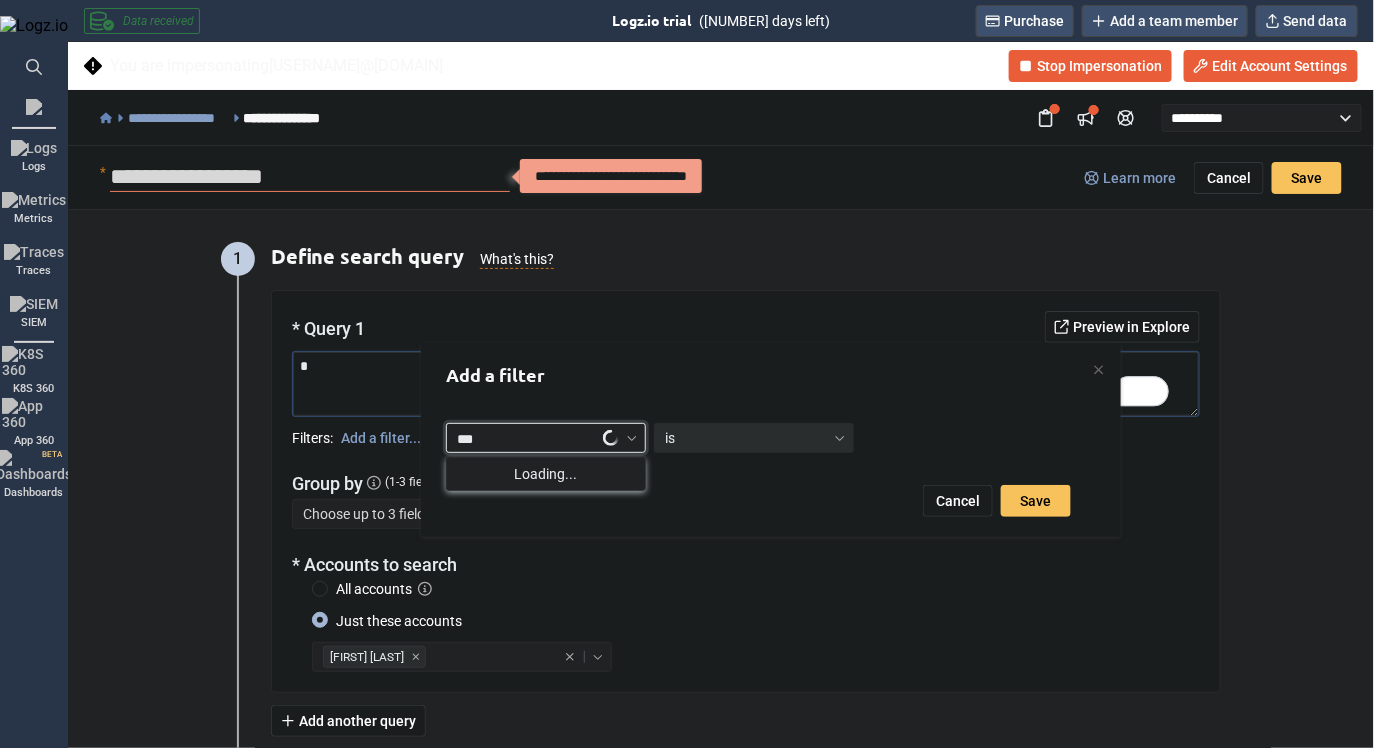 type on "****" 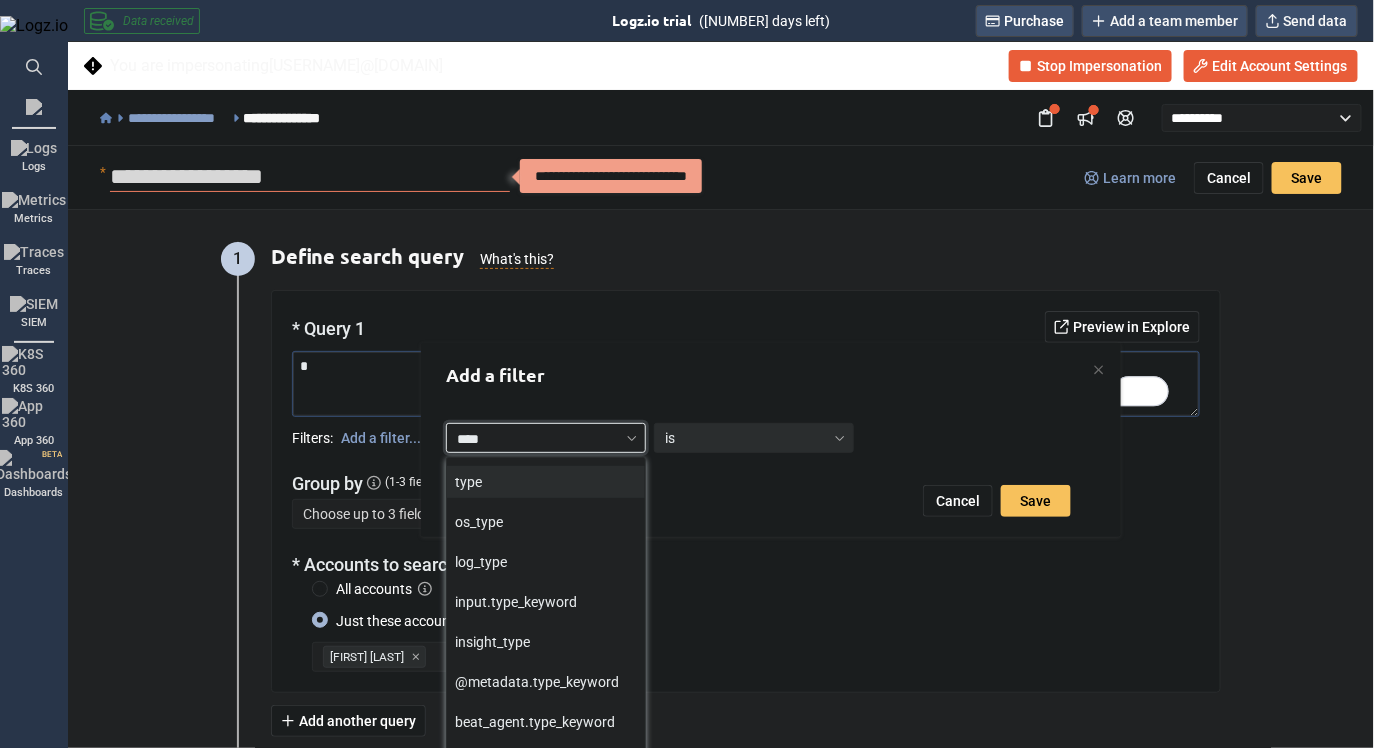 click on "type" at bounding box center (546, 482) 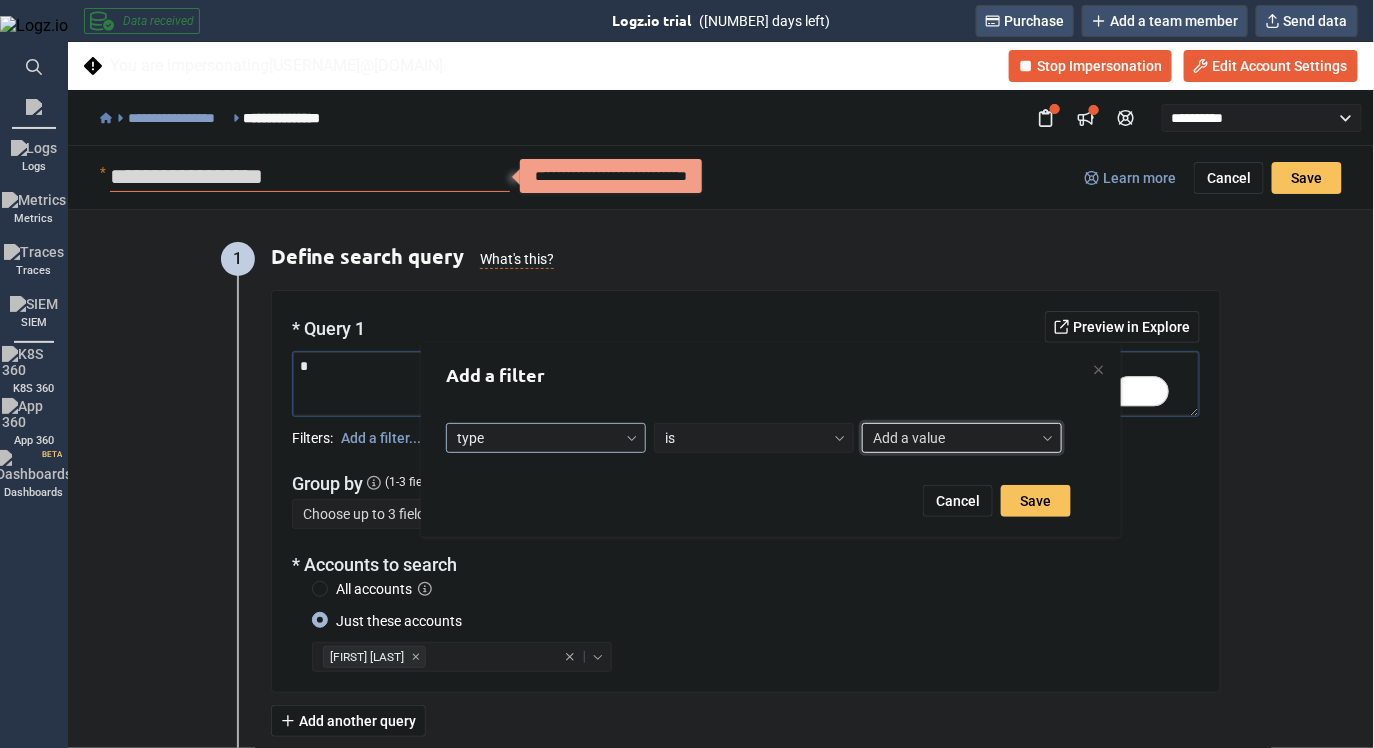 click on "Add a value" at bounding box center [909, 438] 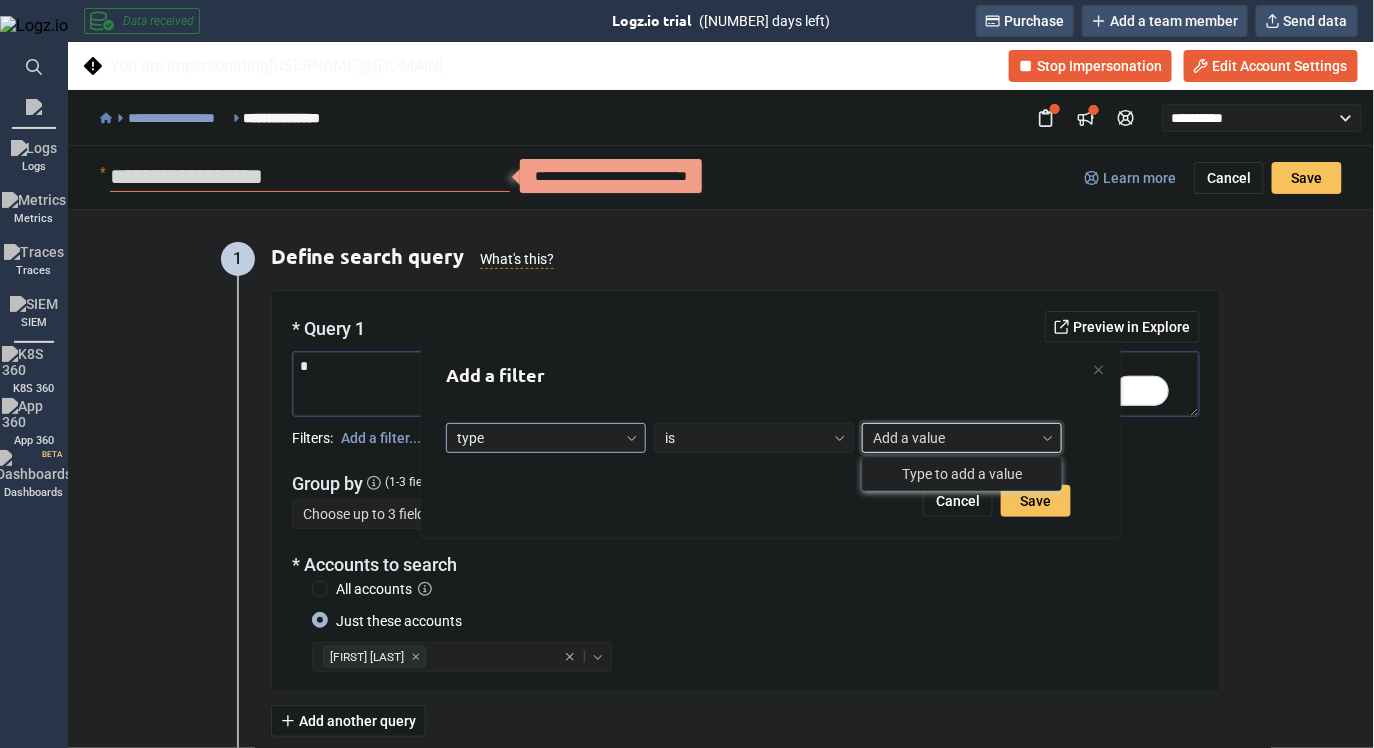 click on "Type to add a value" at bounding box center (962, 474) 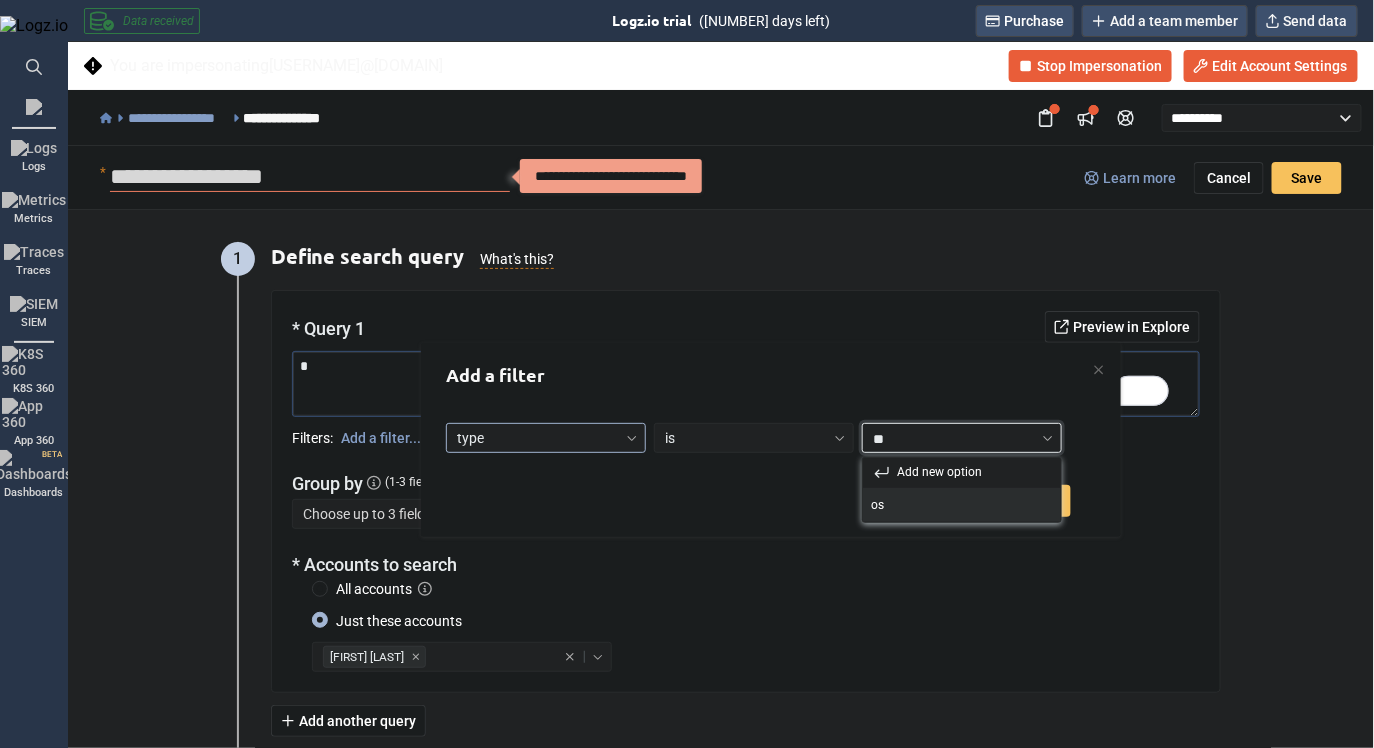 type on "**" 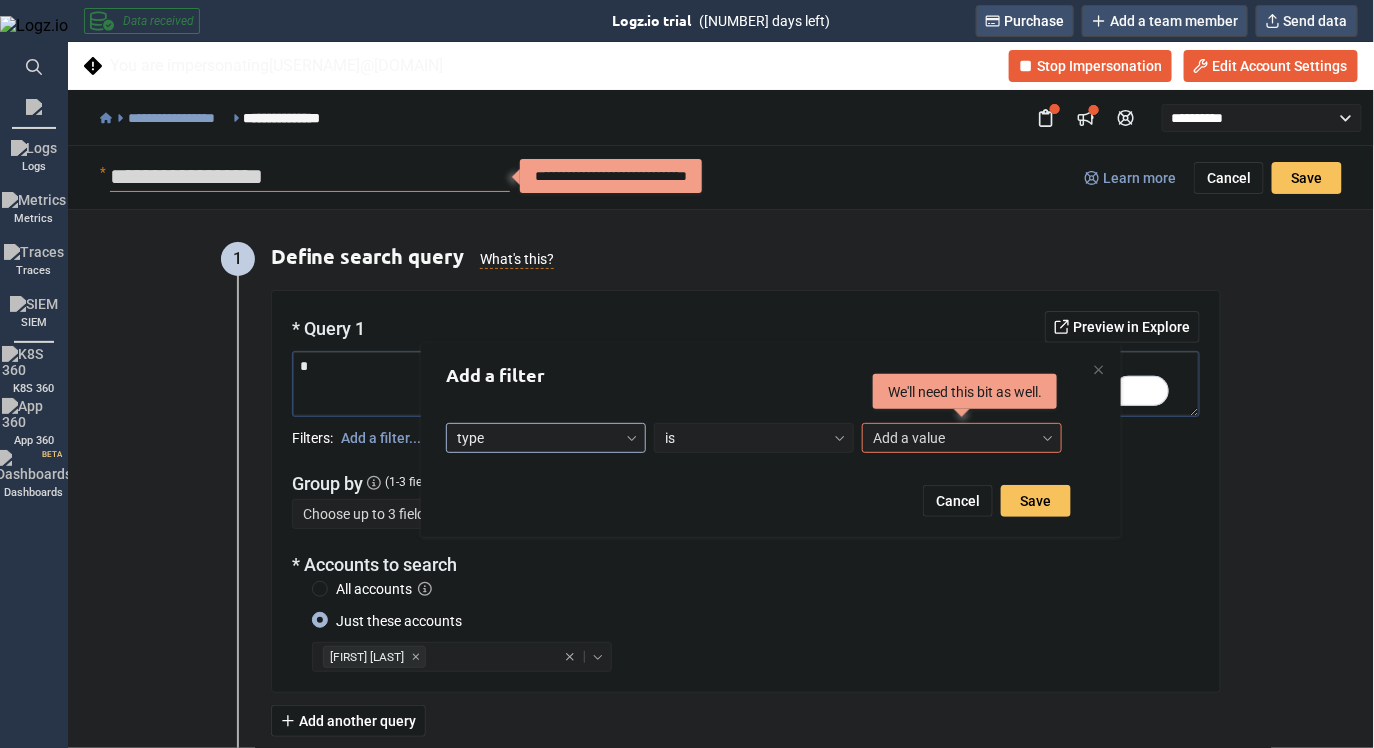 click on "Add a filter type is Add a value We'll need this bit as well. Cancel Save" at bounding box center [758, 440] 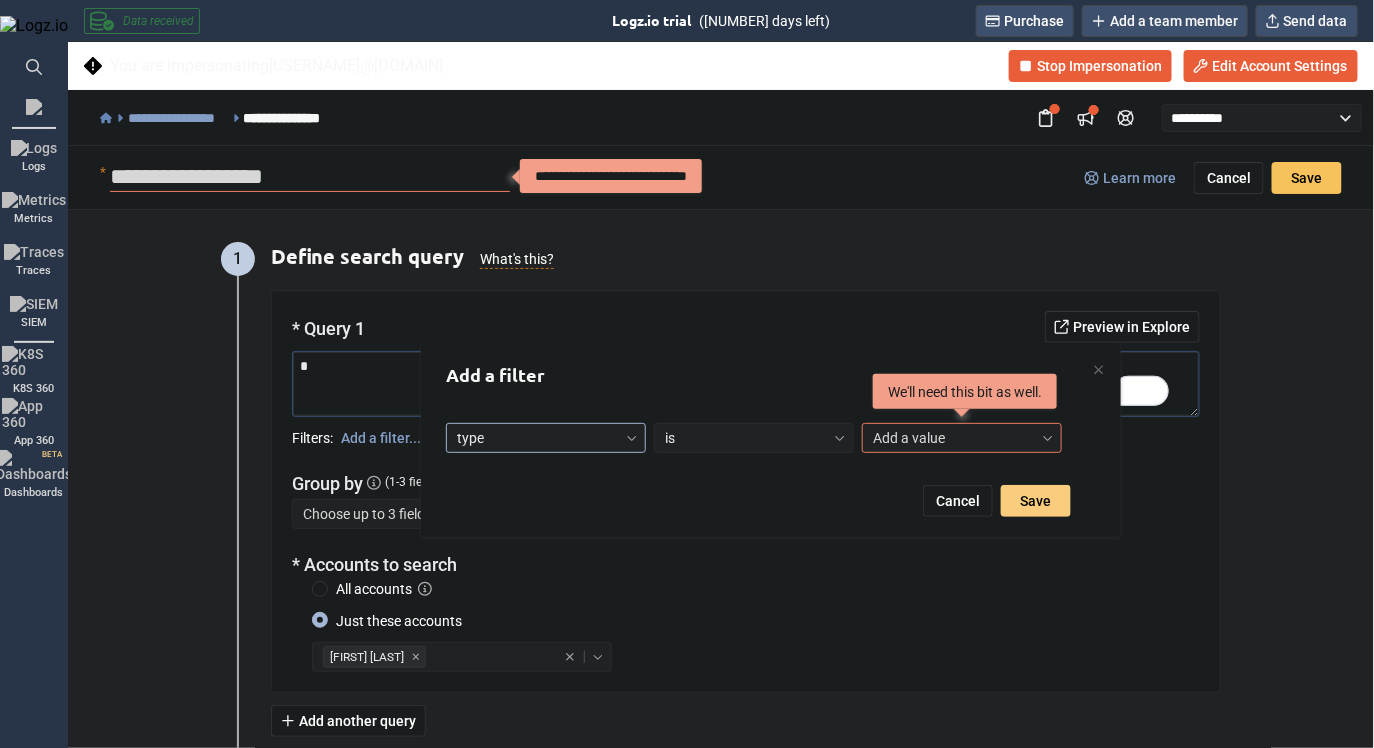 click on "Save" at bounding box center [1036, 501] 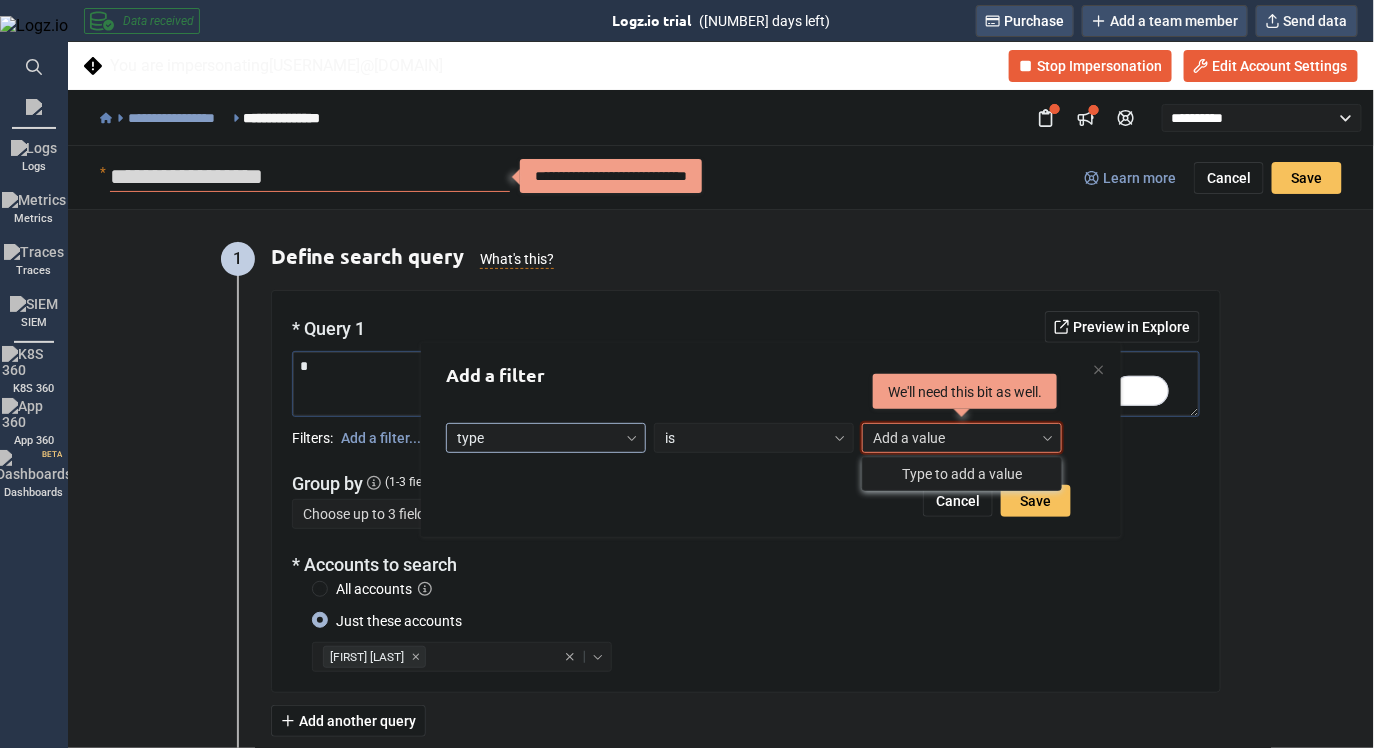 click on "Add a value" at bounding box center (953, 438) 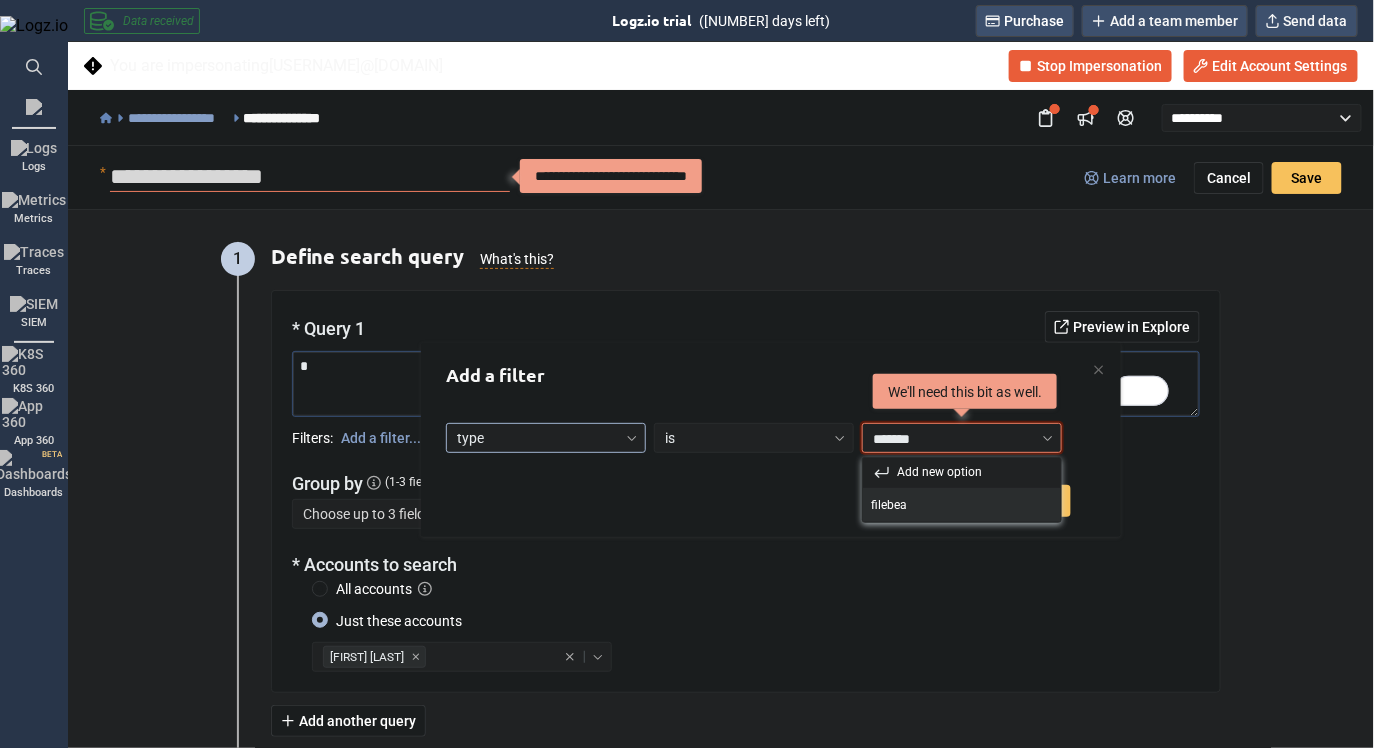 type on "********" 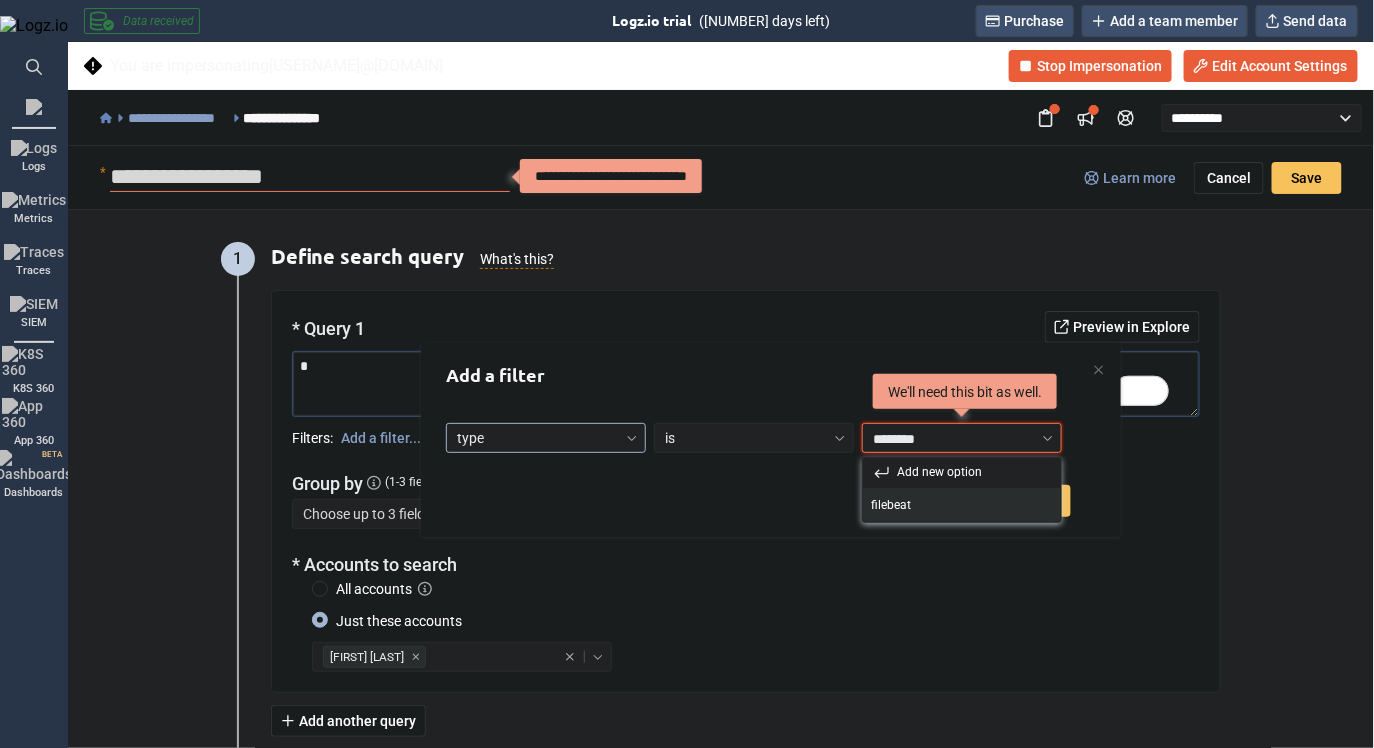 click on "filebeat" at bounding box center [962, 505] 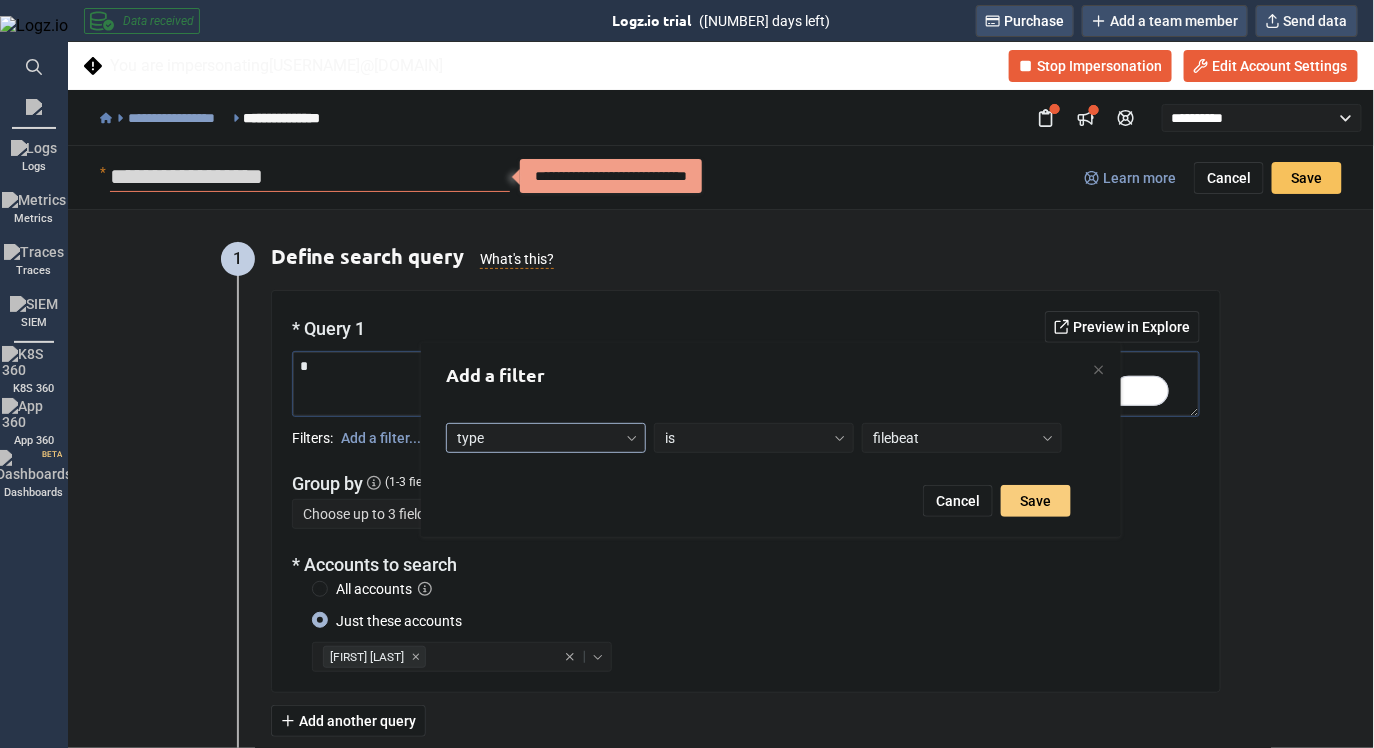 click on "Save" at bounding box center (1036, 501) 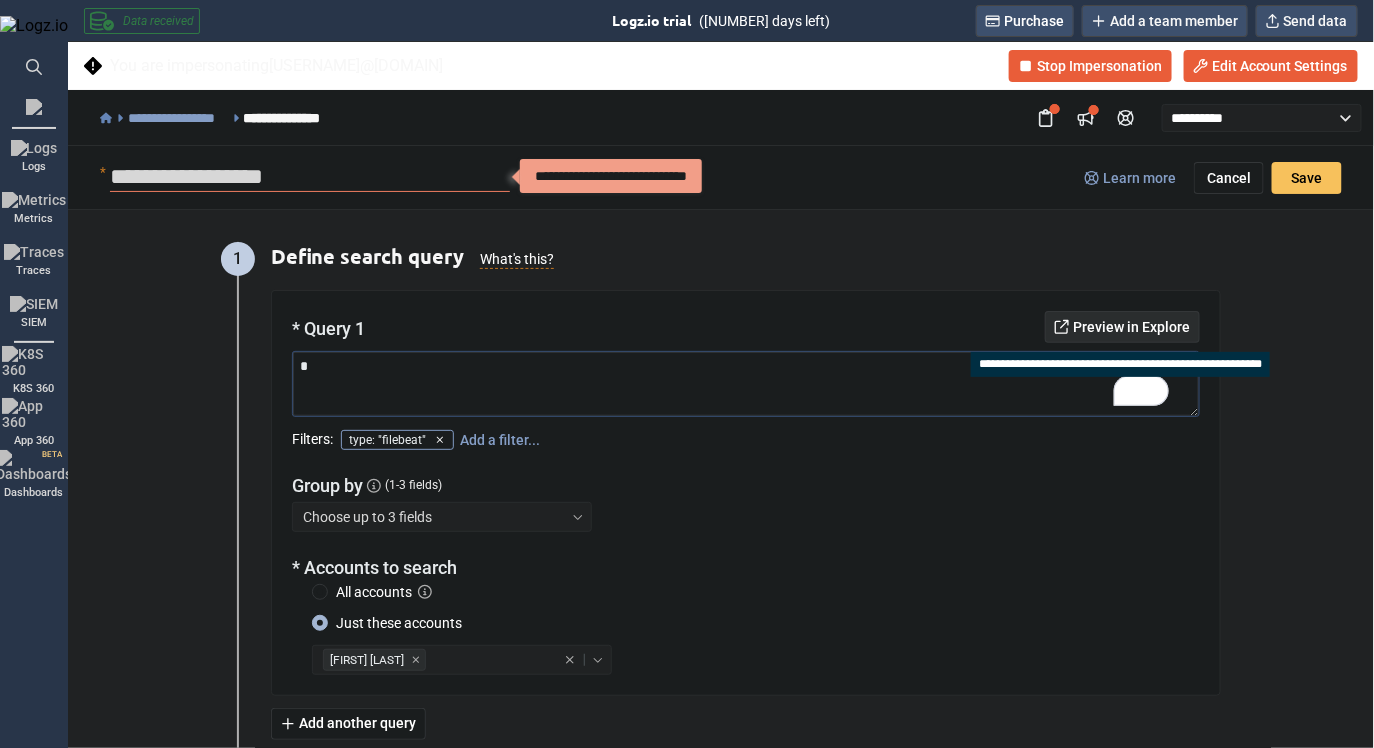 click on "Preview in Explore" at bounding box center [1131, 327] 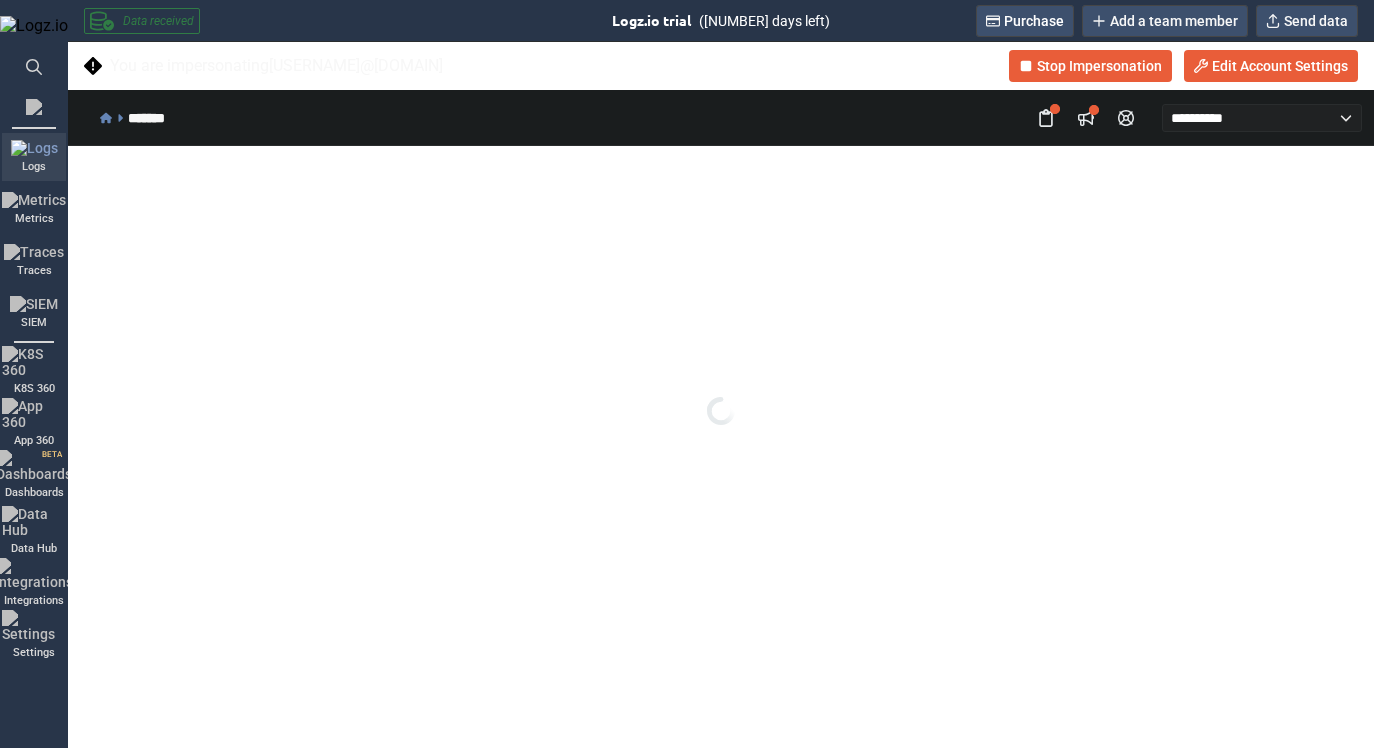 scroll, scrollTop: 0, scrollLeft: 0, axis: both 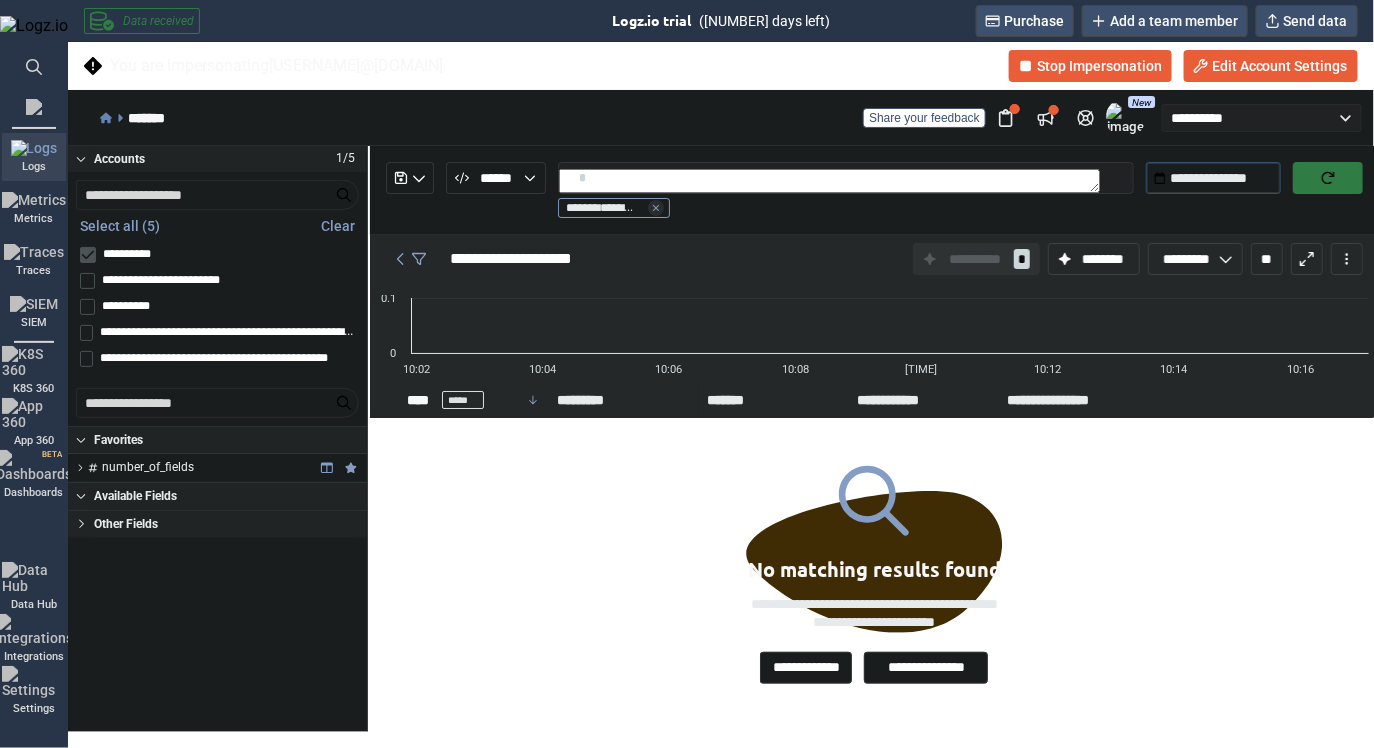 click 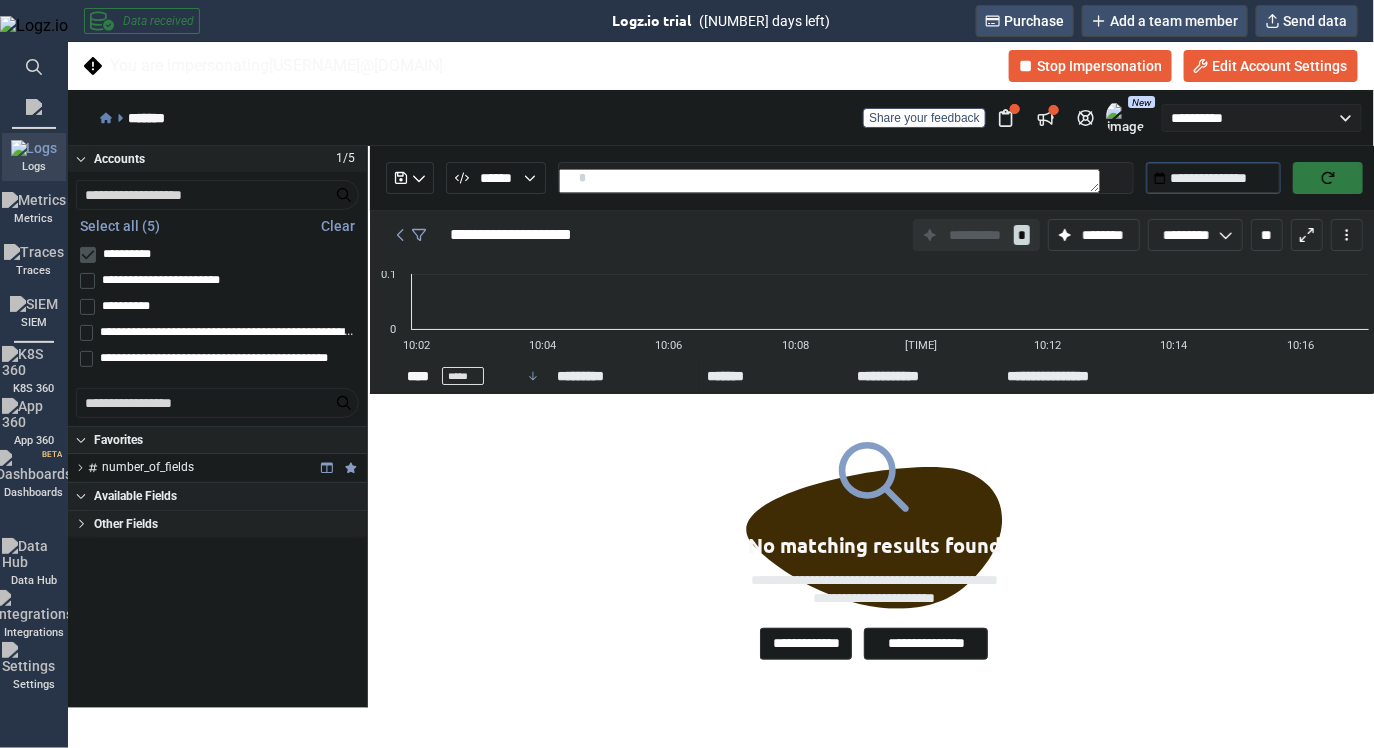 type on "*" 